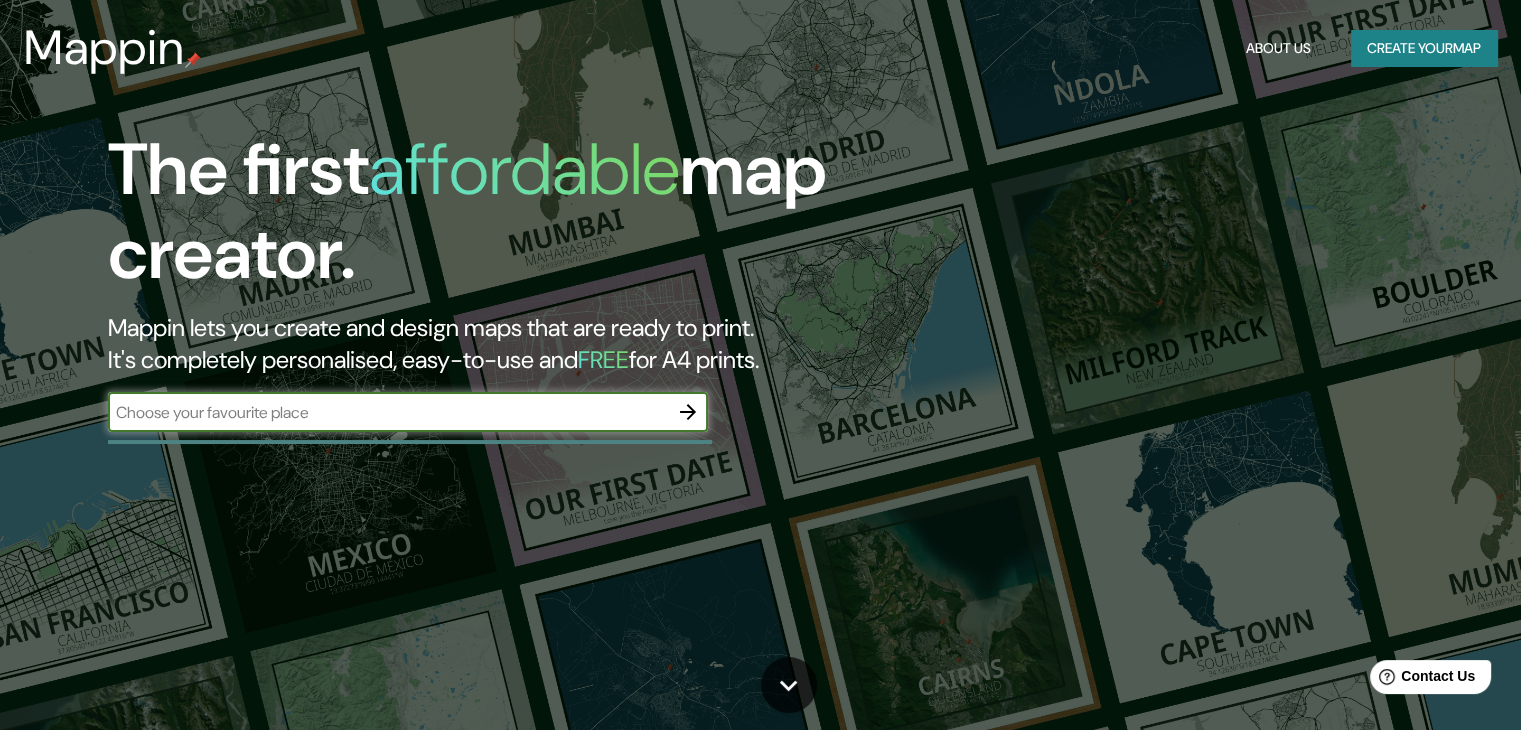 scroll, scrollTop: 0, scrollLeft: 0, axis: both 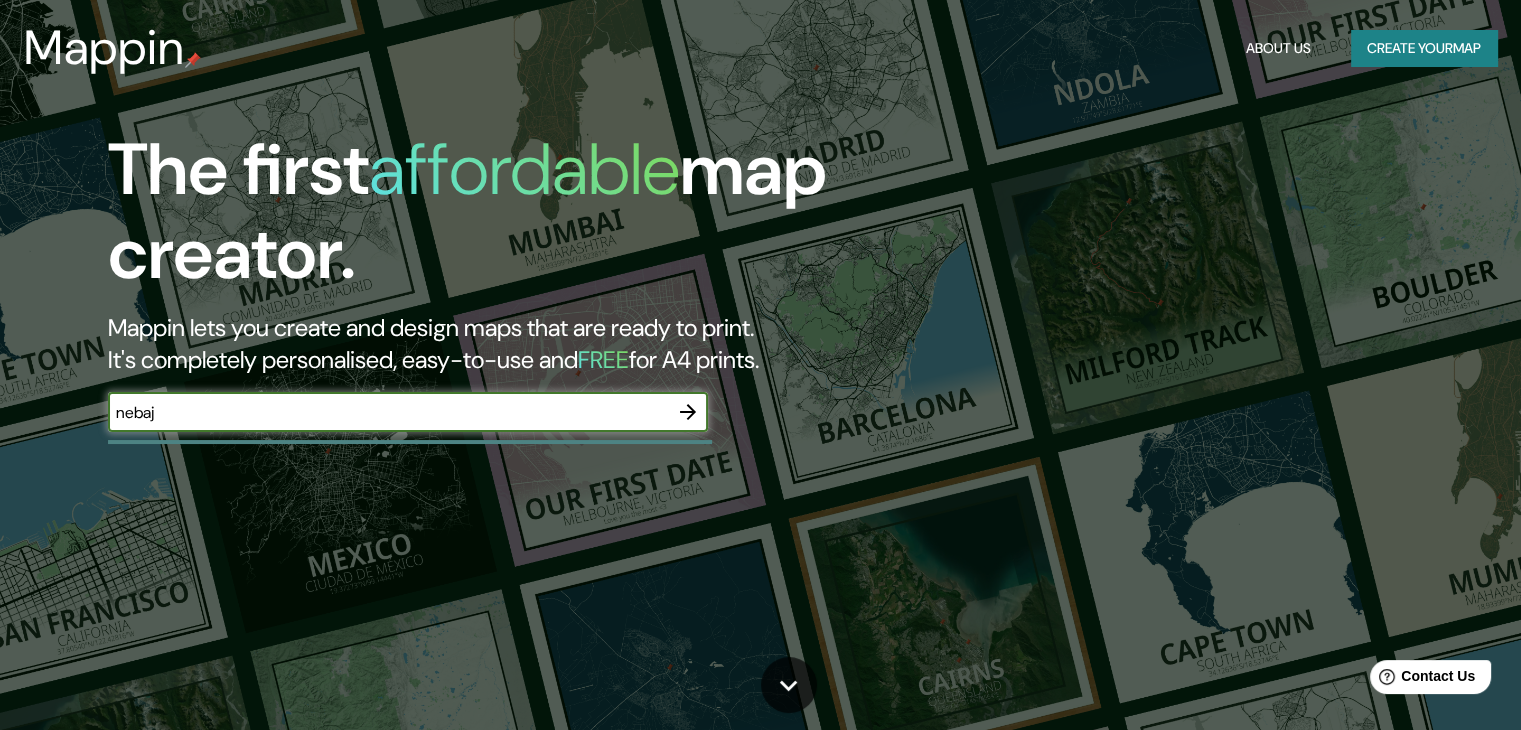 type on "nebaj" 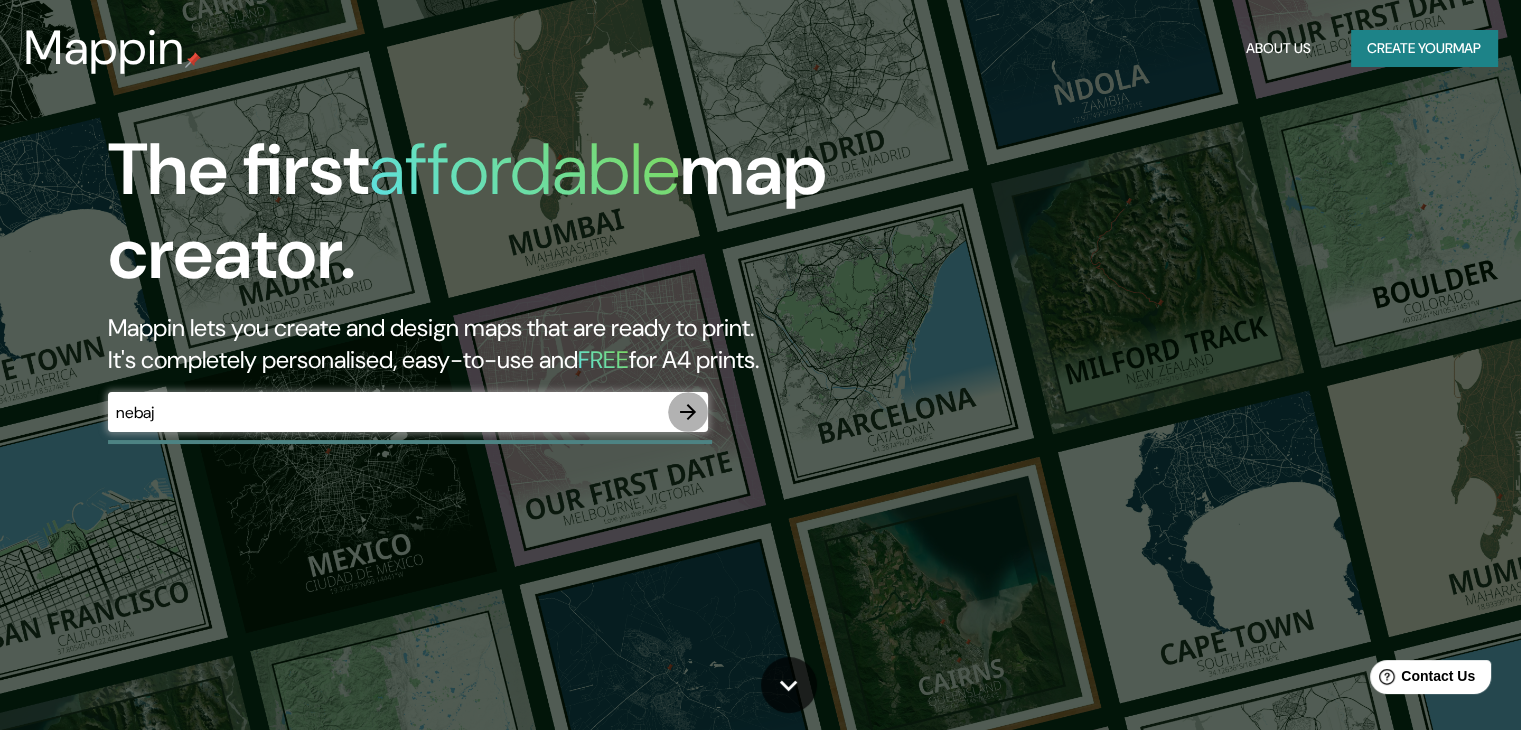 click 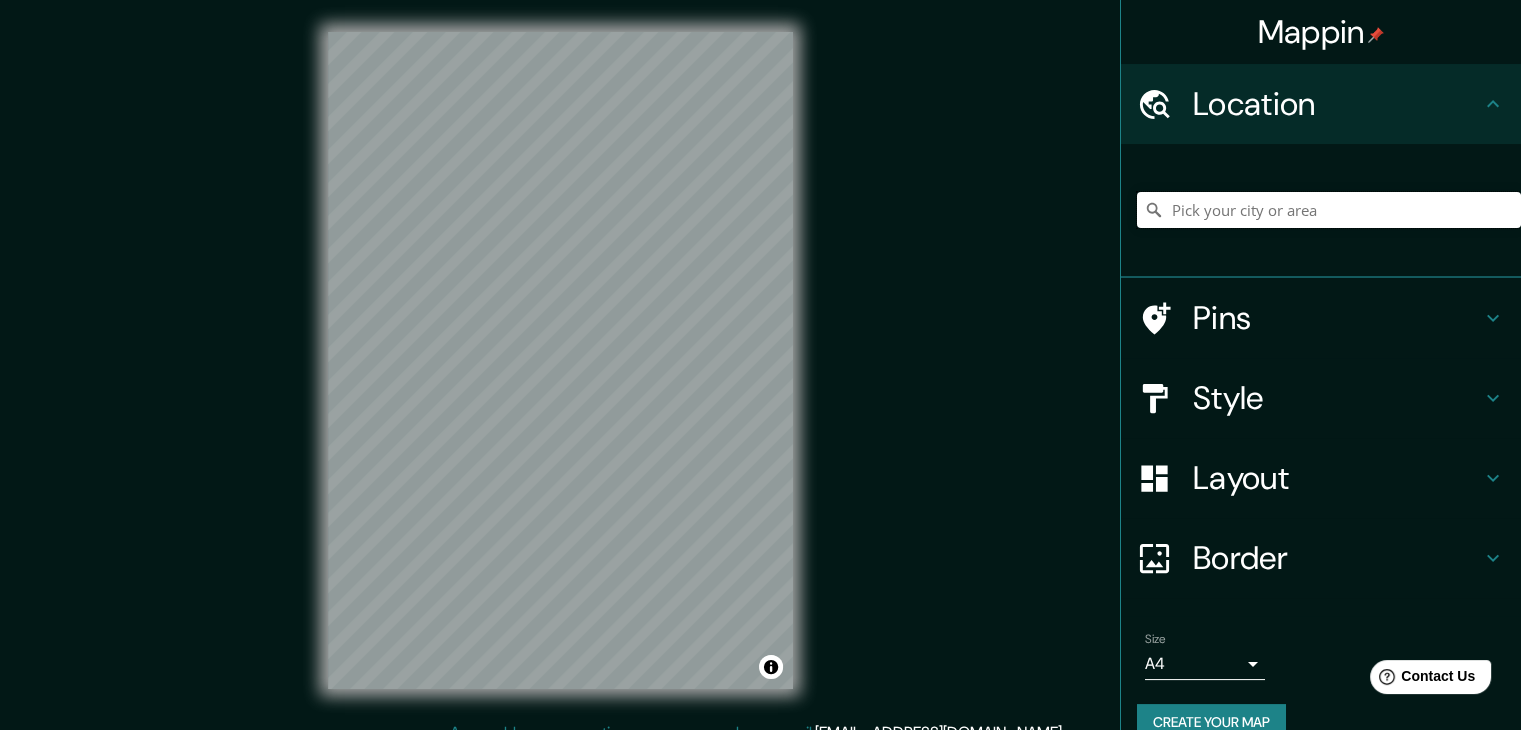 click at bounding box center (1329, 210) 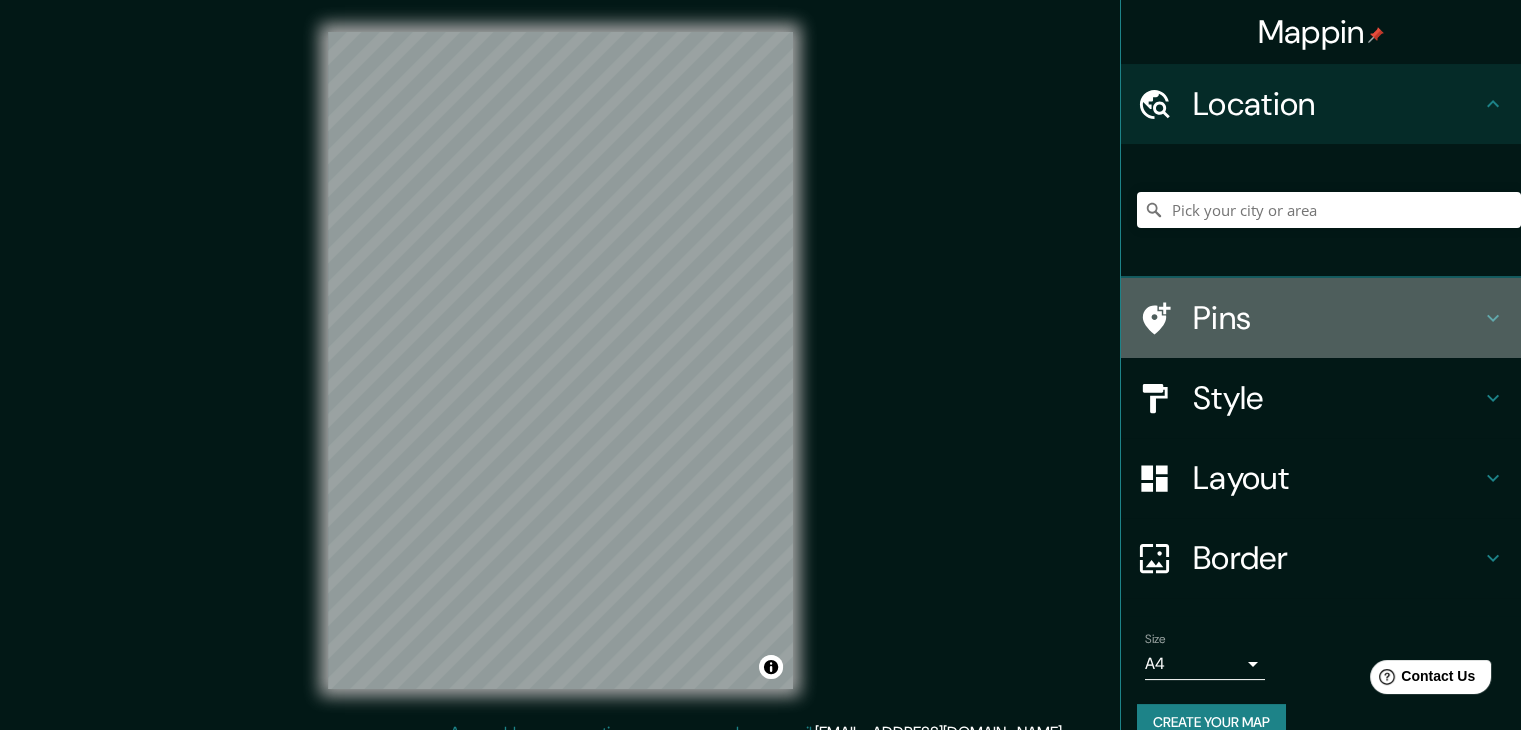 click on "Pins" at bounding box center [1337, 318] 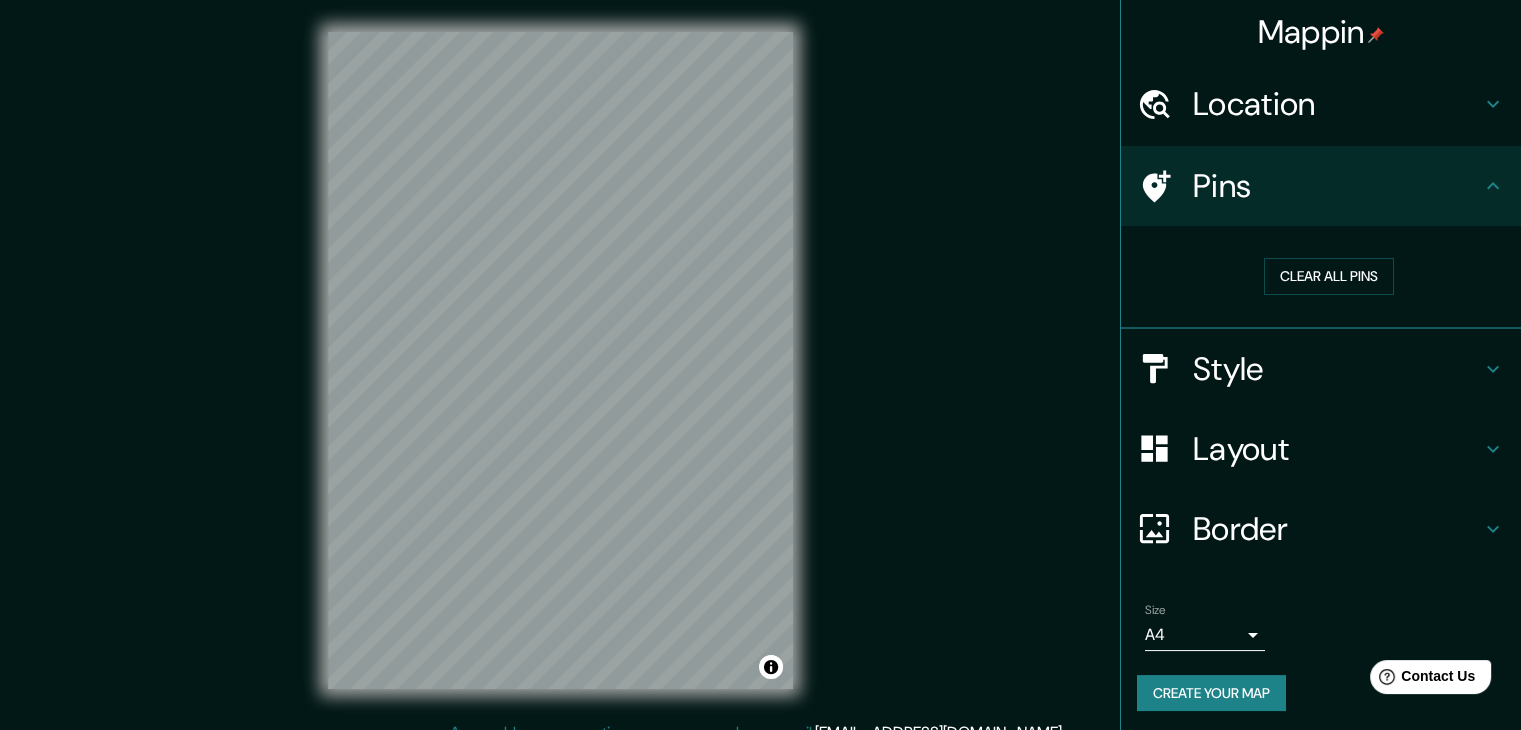 click on "Location" at bounding box center [1337, 104] 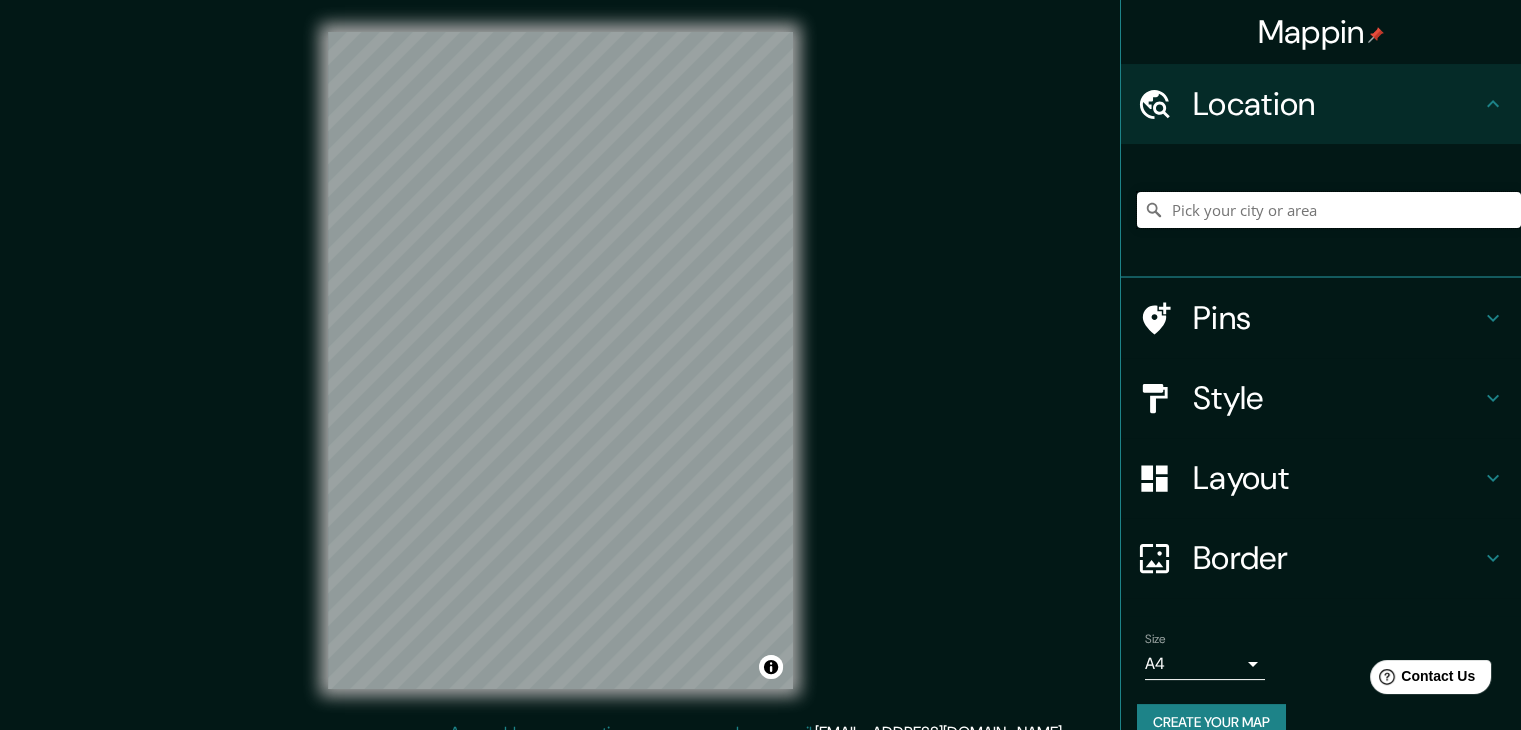 click at bounding box center [1329, 210] 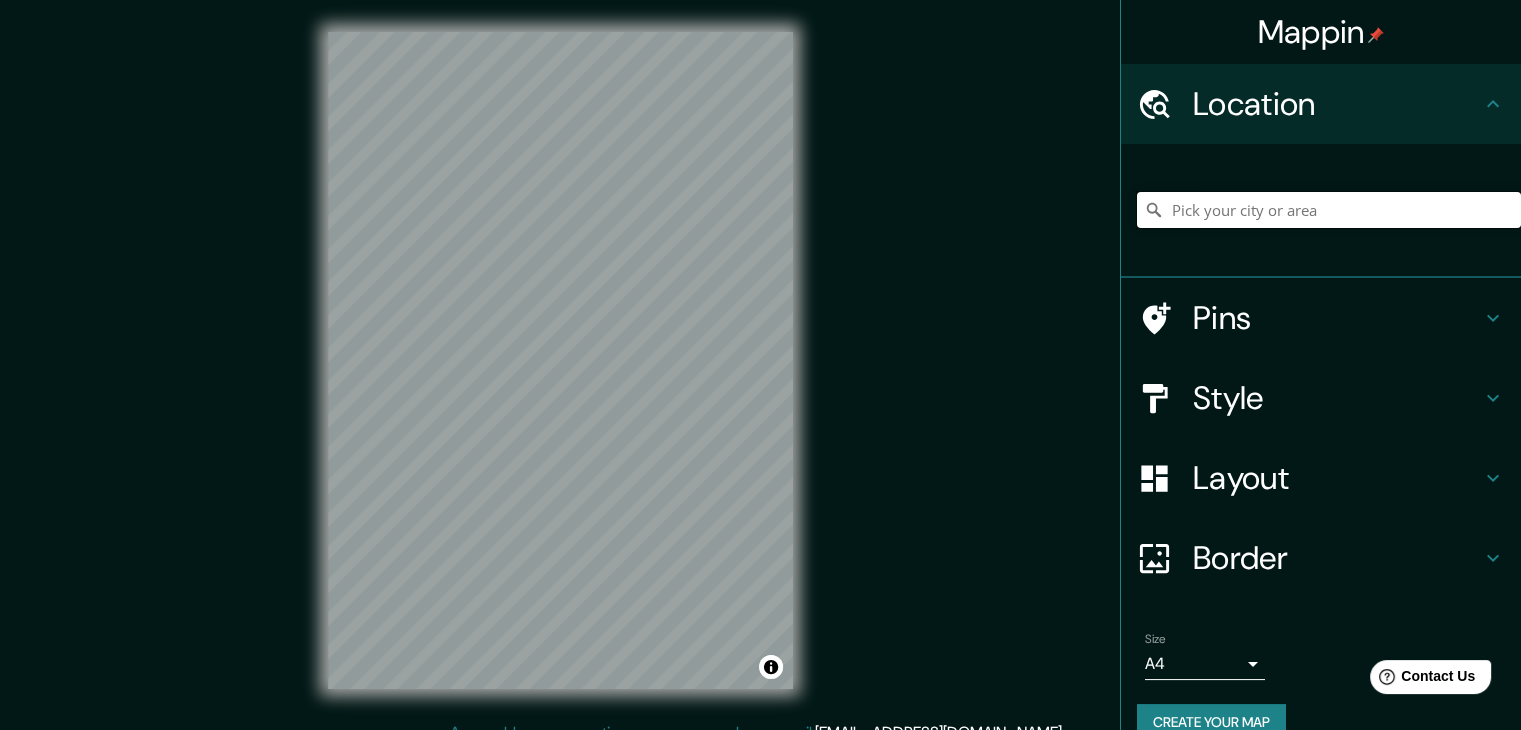 paste on "15°30'17.13.9"N 91°11'21.99"W" 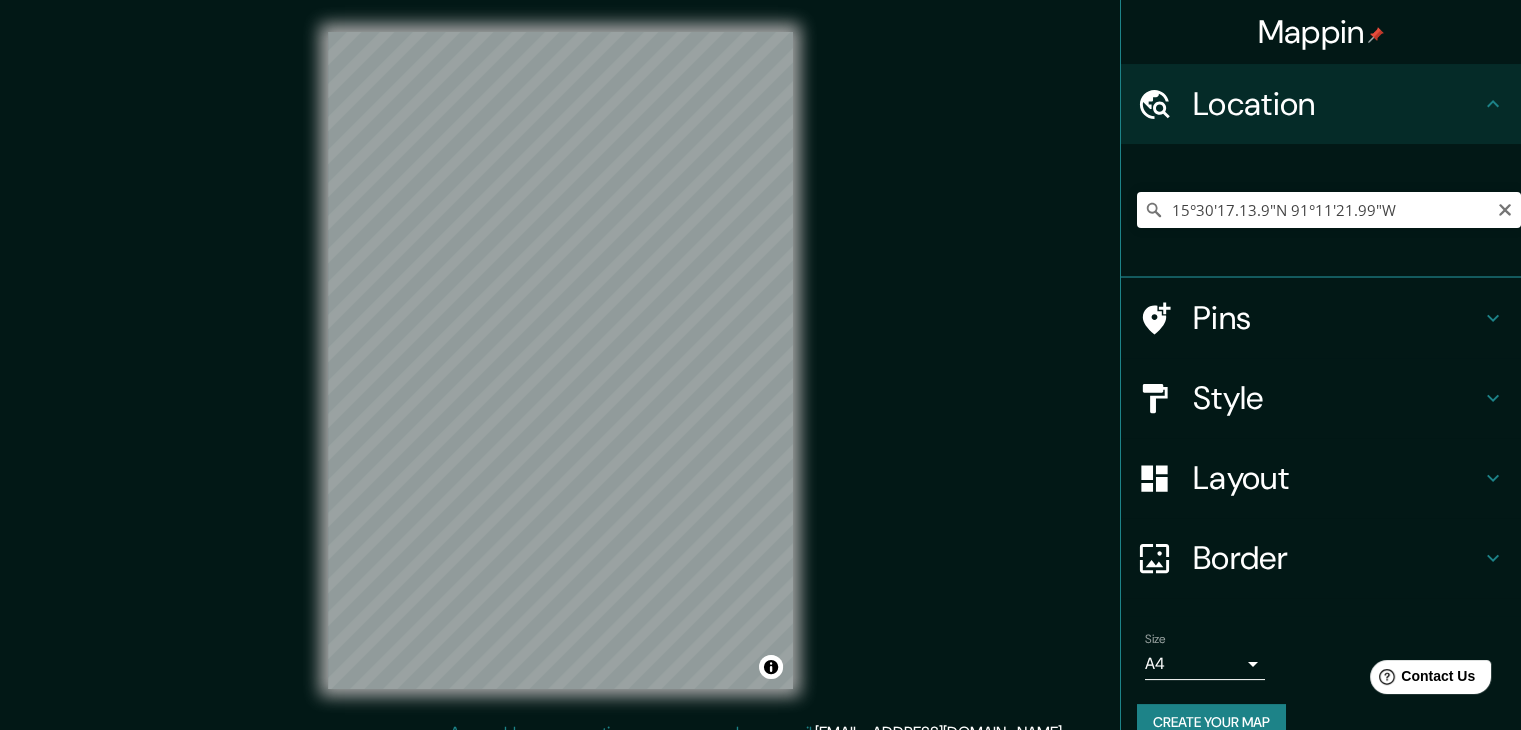 click on "Mappin Location 15°30'17.13.9"N 91°11'21.99"W [GEOGRAPHIC_DATA], [GEOGRAPHIC_DATA], [GEOGRAPHIC_DATA]  9428 [GEOGRAPHIC_DATA], [GEOGRAPHIC_DATA], [GEOGRAPHIC_DATA] [GEOGRAPHIC_DATA], [GEOGRAPHIC_DATA], [GEOGRAPHIC_DATA], [GEOGRAPHIC_DATA], [GEOGRAPHIC_DATA] Pins Style Layout Border Choose a border.  Hint : you can make layers of the frame opaque to create some cool effects. None Simple Transparent Fancy Size A4 single Create your map © Mapbox   © OpenStreetMap   Improve this map Any problems, suggestions, or concerns please email    [EMAIL_ADDRESS][DOMAIN_NAME] . . ." at bounding box center [760, 376] 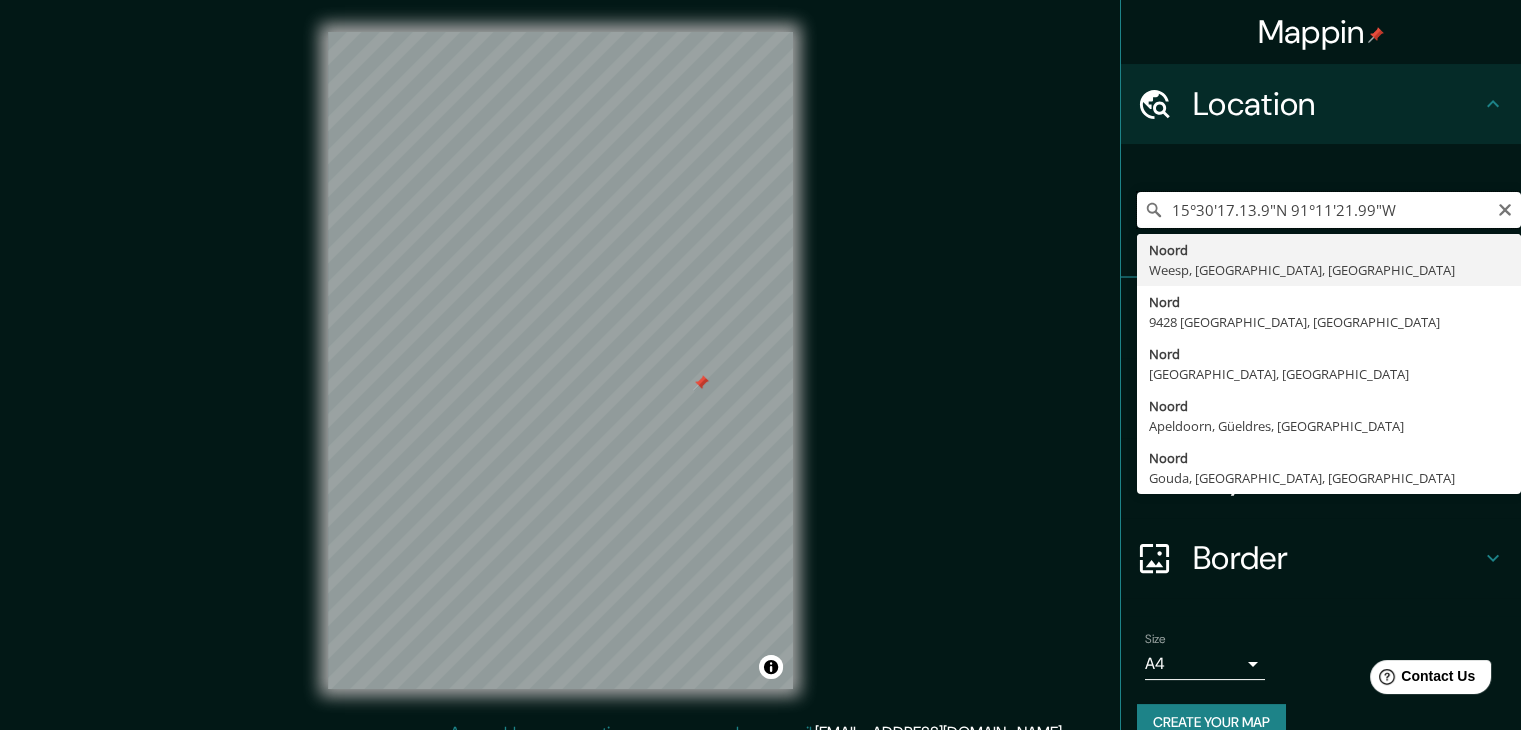 click on "15°30'17.13.9"N 91°11'21.99"W" at bounding box center (1329, 210) 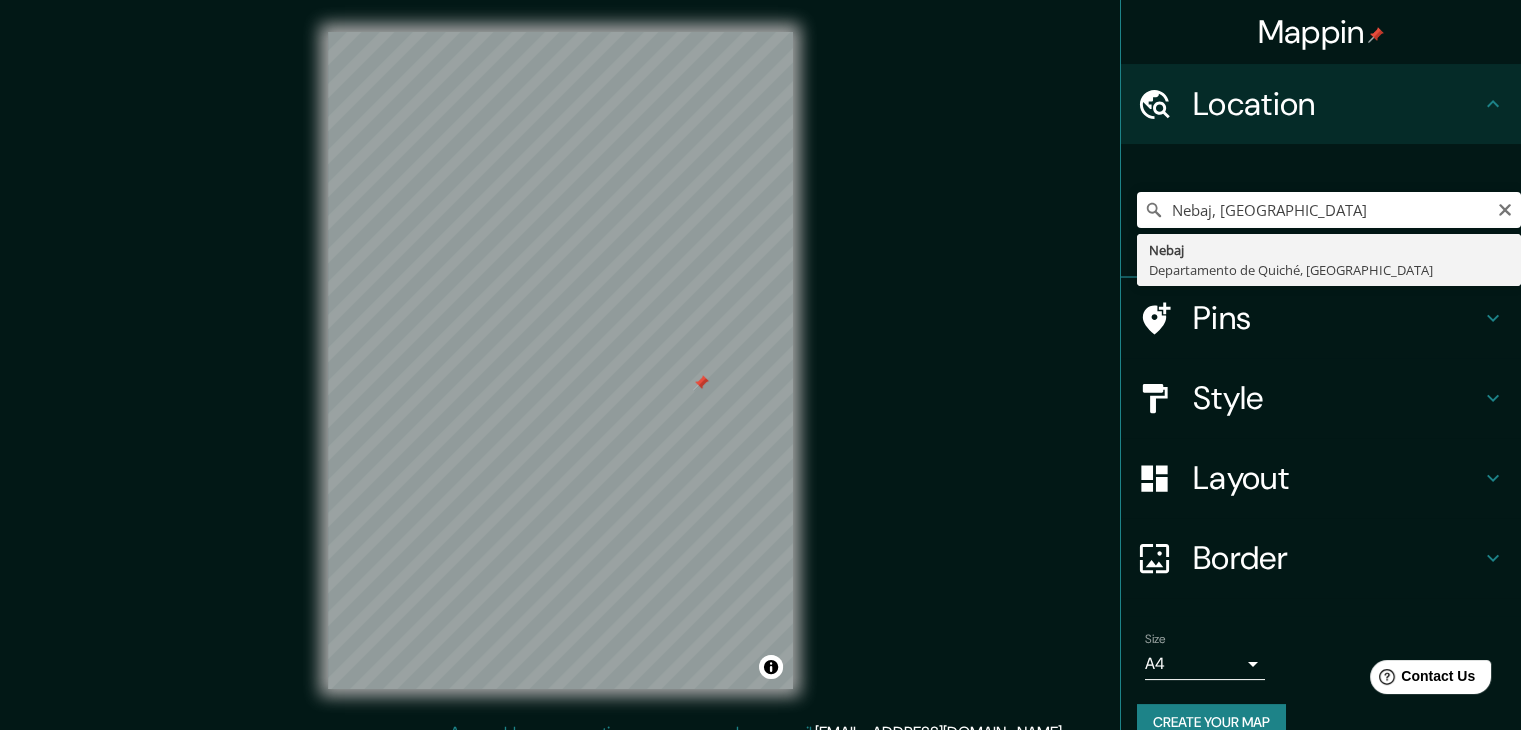 type on "Nebaj, Departamento de Quiché, [GEOGRAPHIC_DATA]" 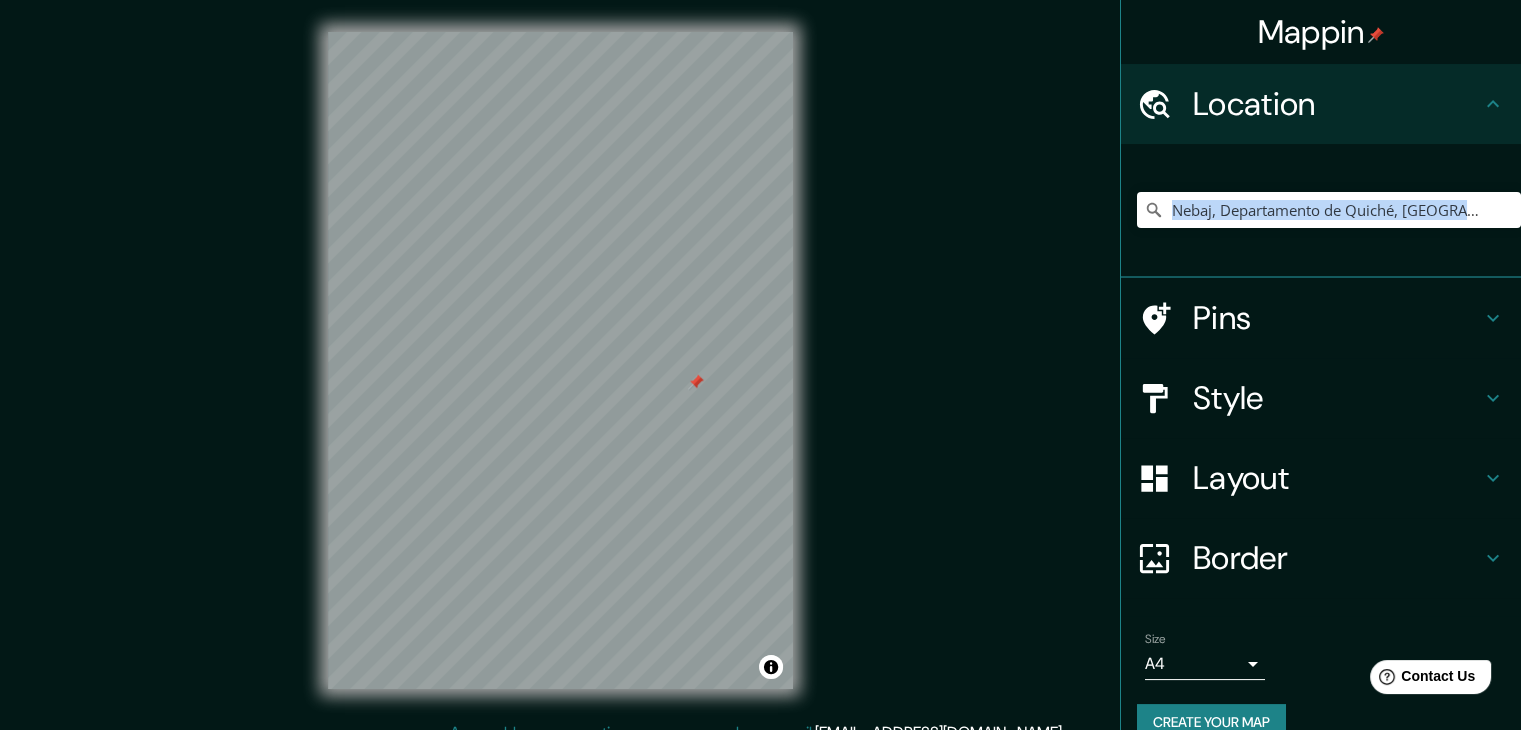 click on "Nebaj, Departamento de Quiché, [GEOGRAPHIC_DATA]" at bounding box center (1321, 211) 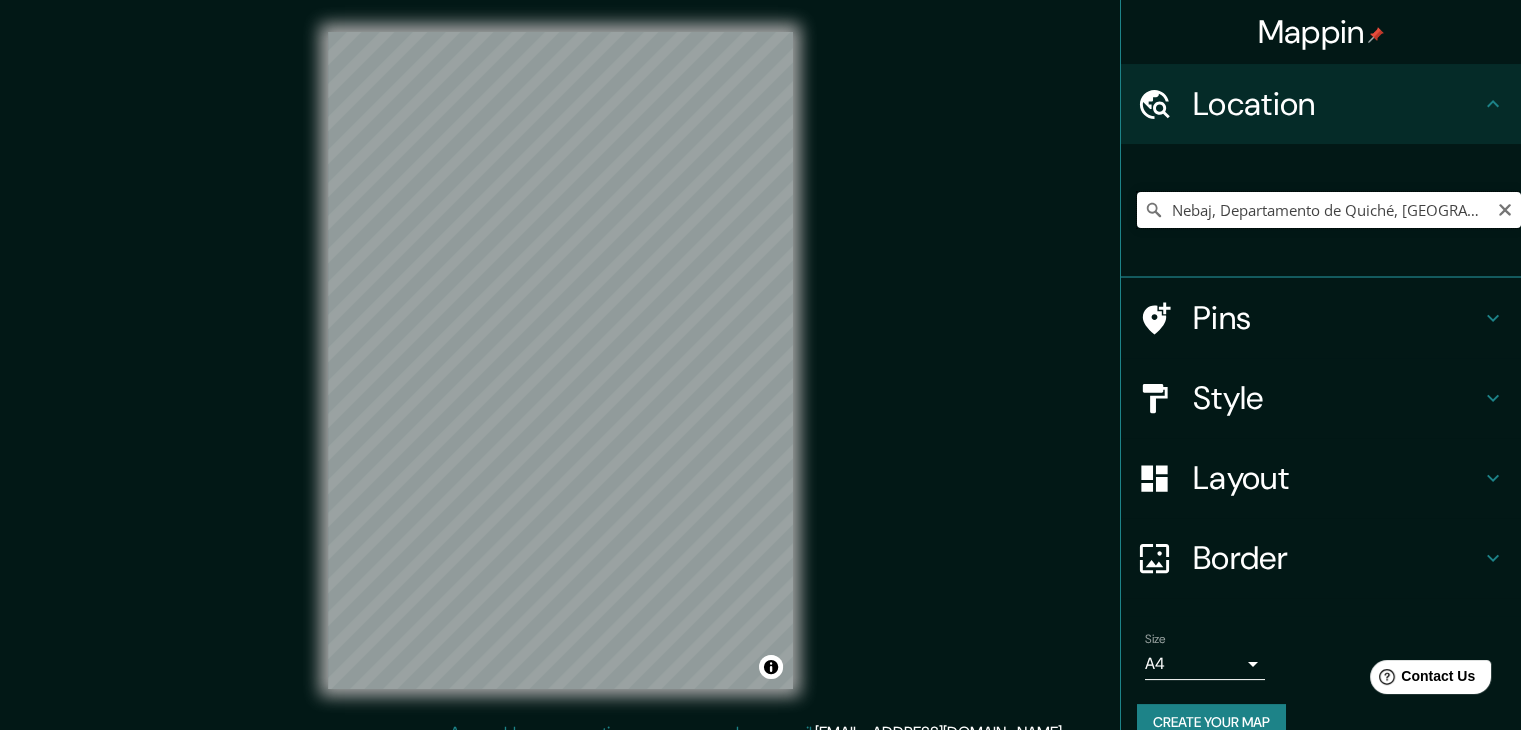 click on "Nebaj, Departamento de Quiché, [GEOGRAPHIC_DATA]" at bounding box center (1329, 210) 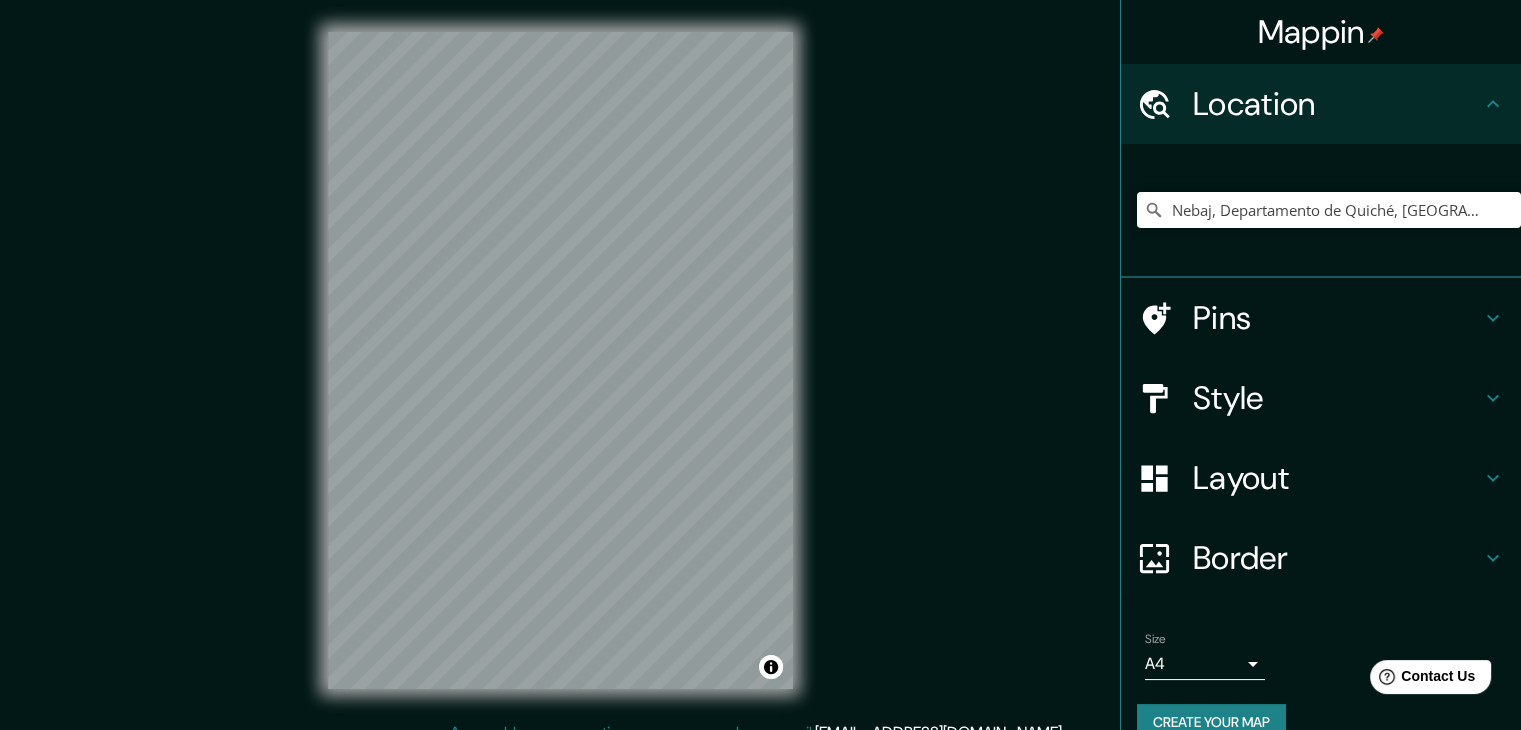 click on "Nebaj, Departamento de Quiché, [GEOGRAPHIC_DATA]" at bounding box center (1329, 210) 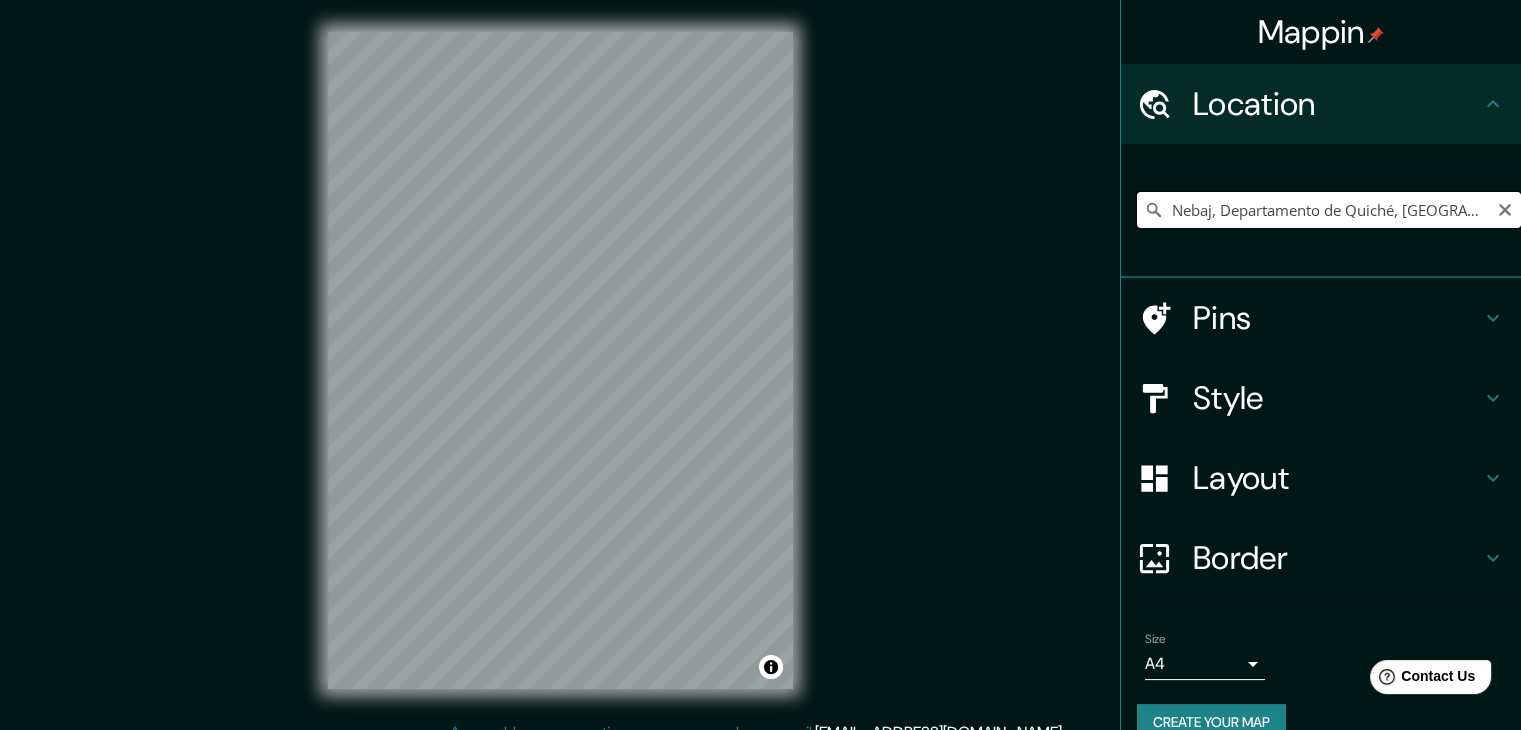 click on "Nebaj, Departamento de Quiché, [GEOGRAPHIC_DATA]" at bounding box center (1329, 210) 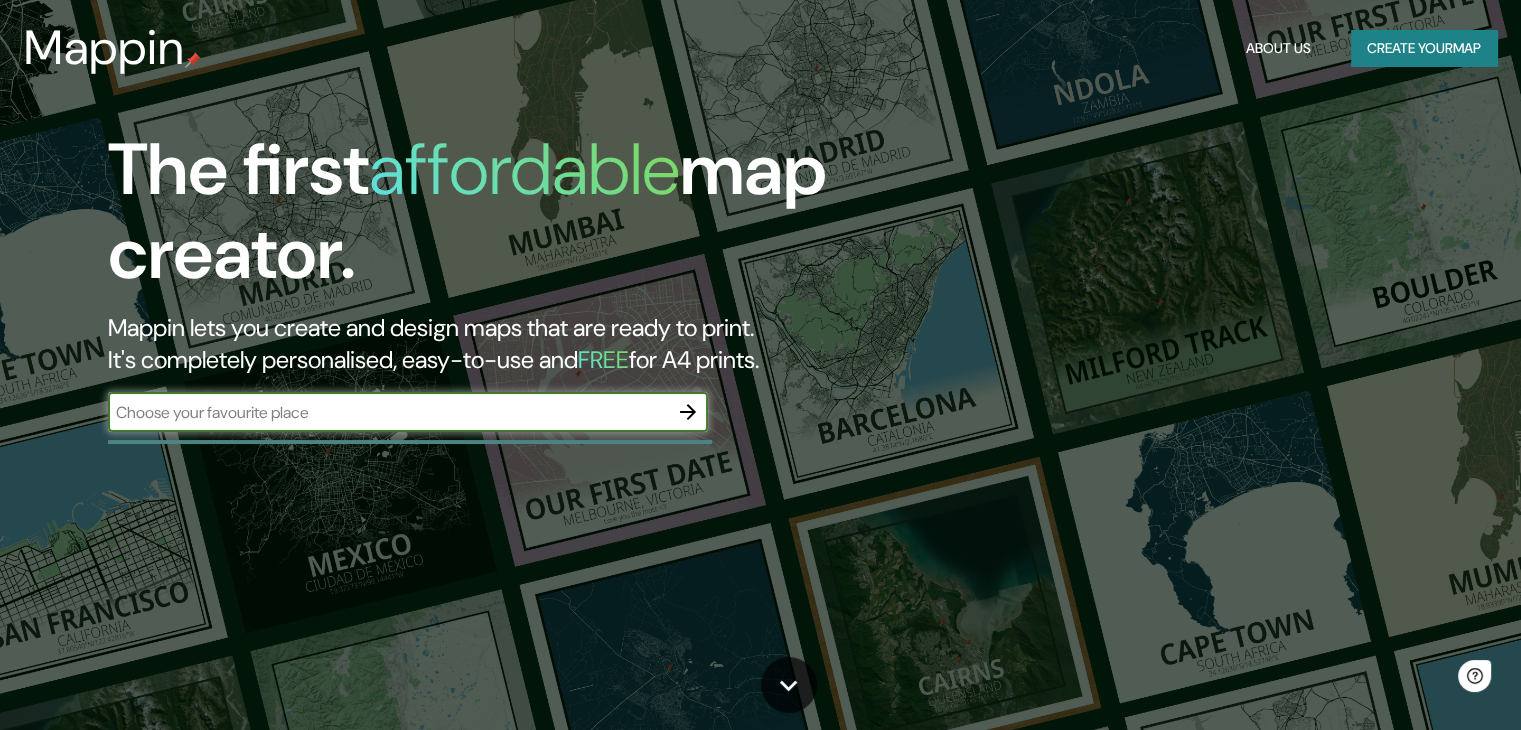 scroll, scrollTop: 0, scrollLeft: 0, axis: both 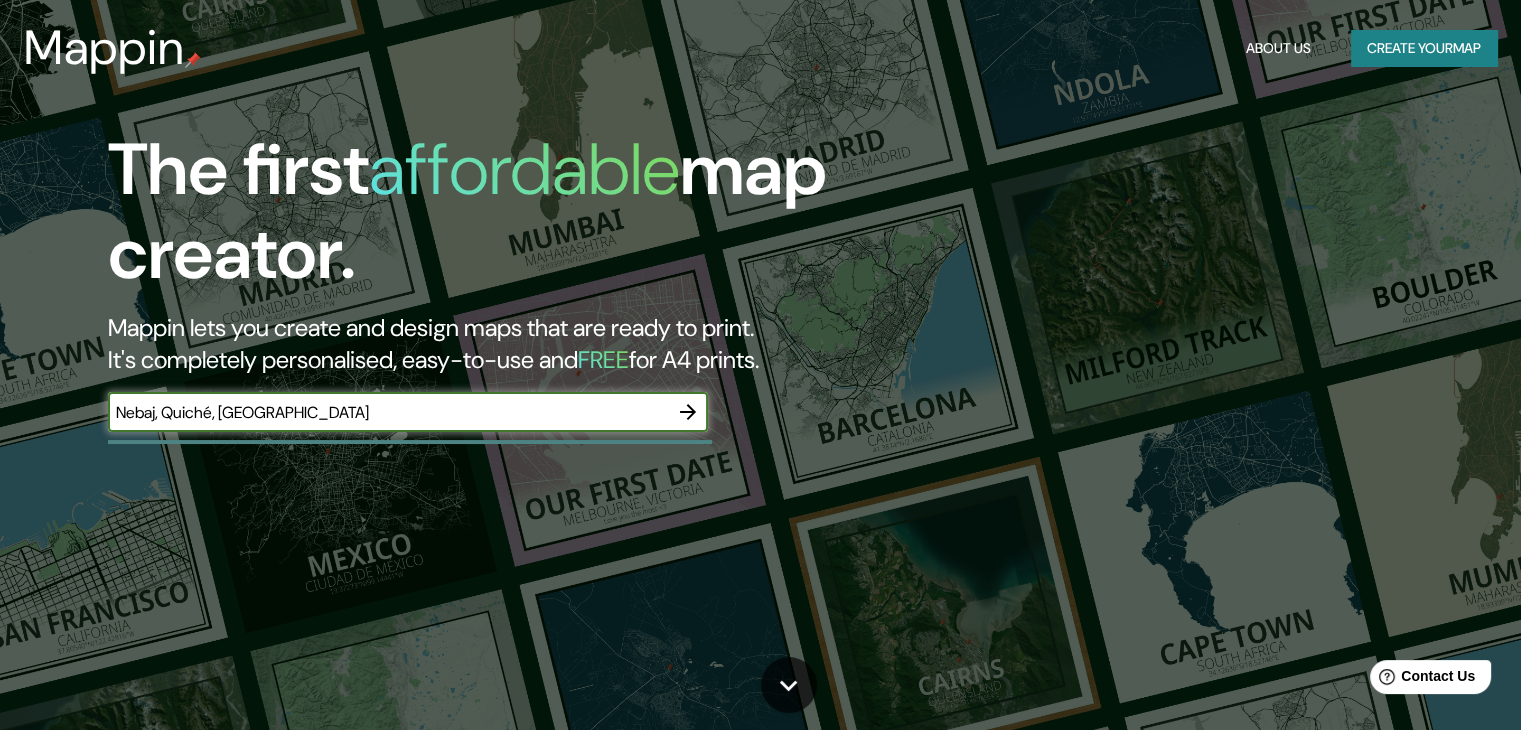 type on "Nebaj, Quiché, Guatemala" 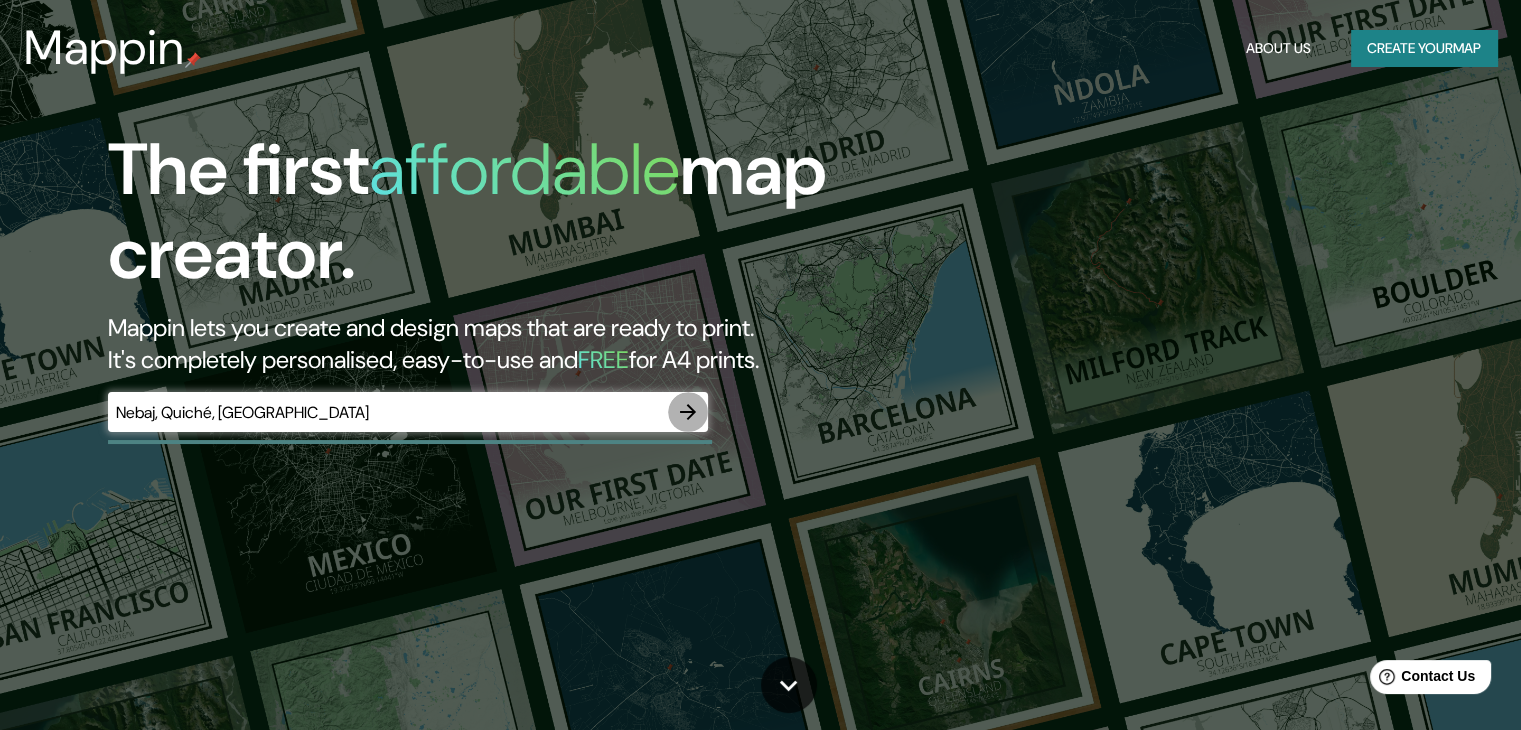 click 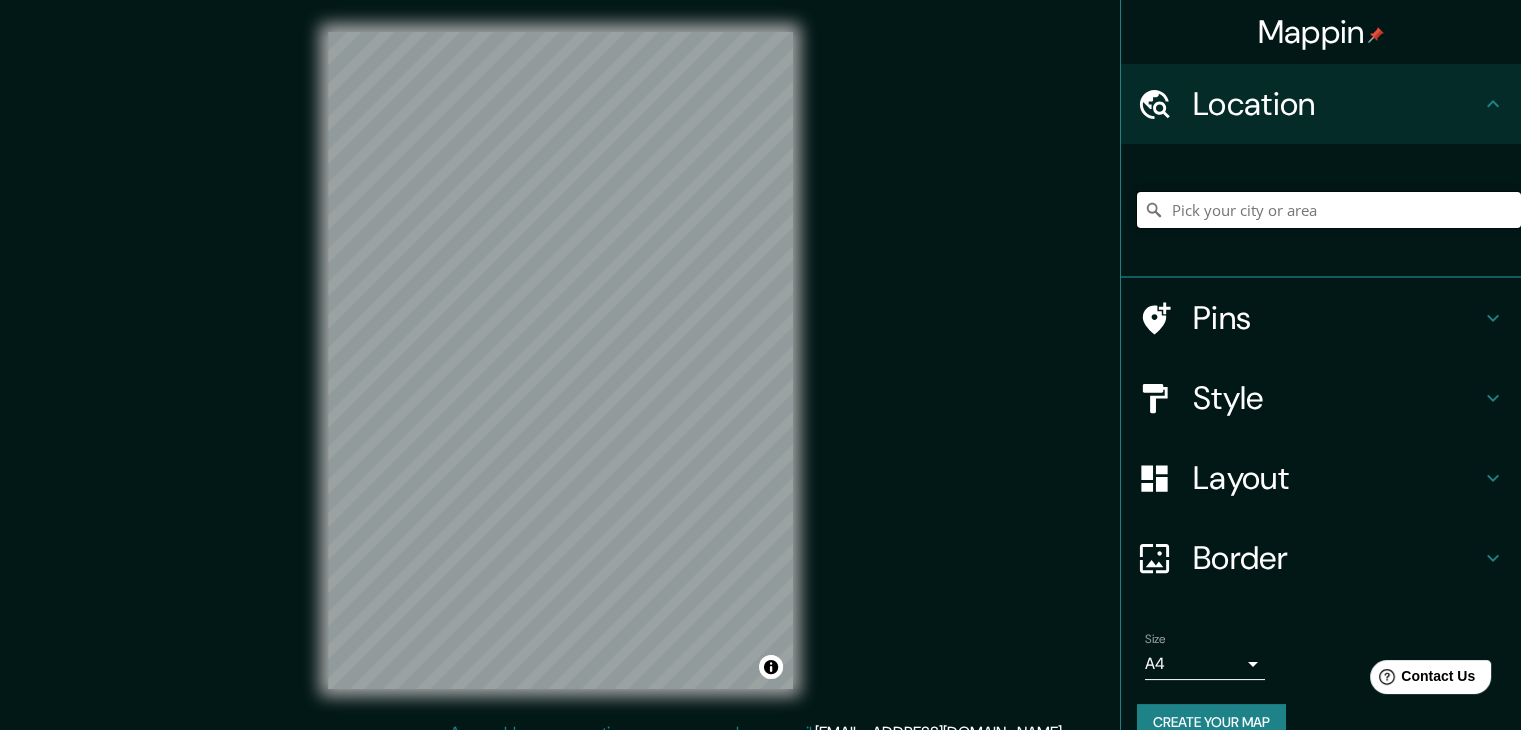 click at bounding box center (1329, 210) 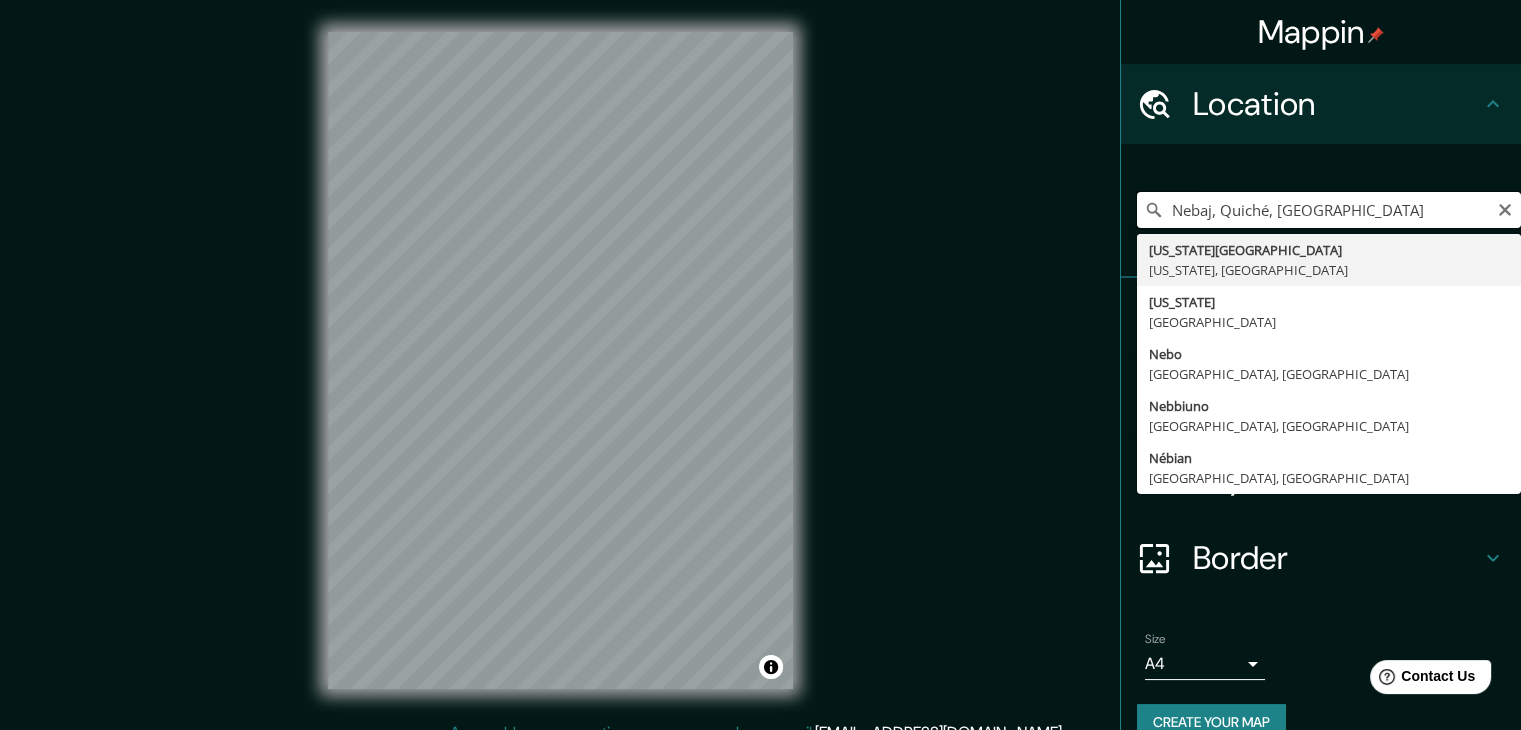drag, startPoint x: 1199, startPoint y: 209, endPoint x: 1122, endPoint y: 215, distance: 77.23341 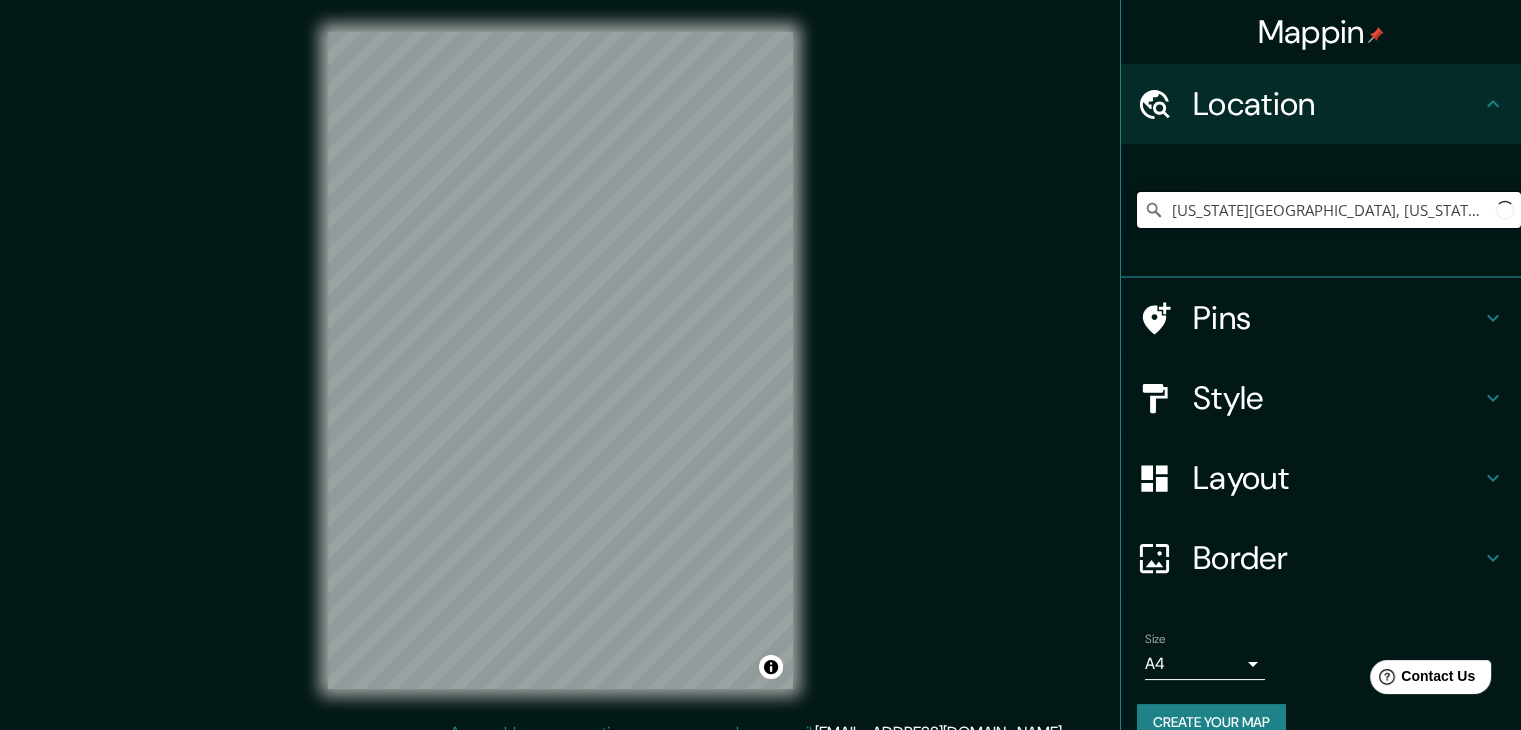drag, startPoint x: 1454, startPoint y: 214, endPoint x: 1031, endPoint y: 222, distance: 423.07565 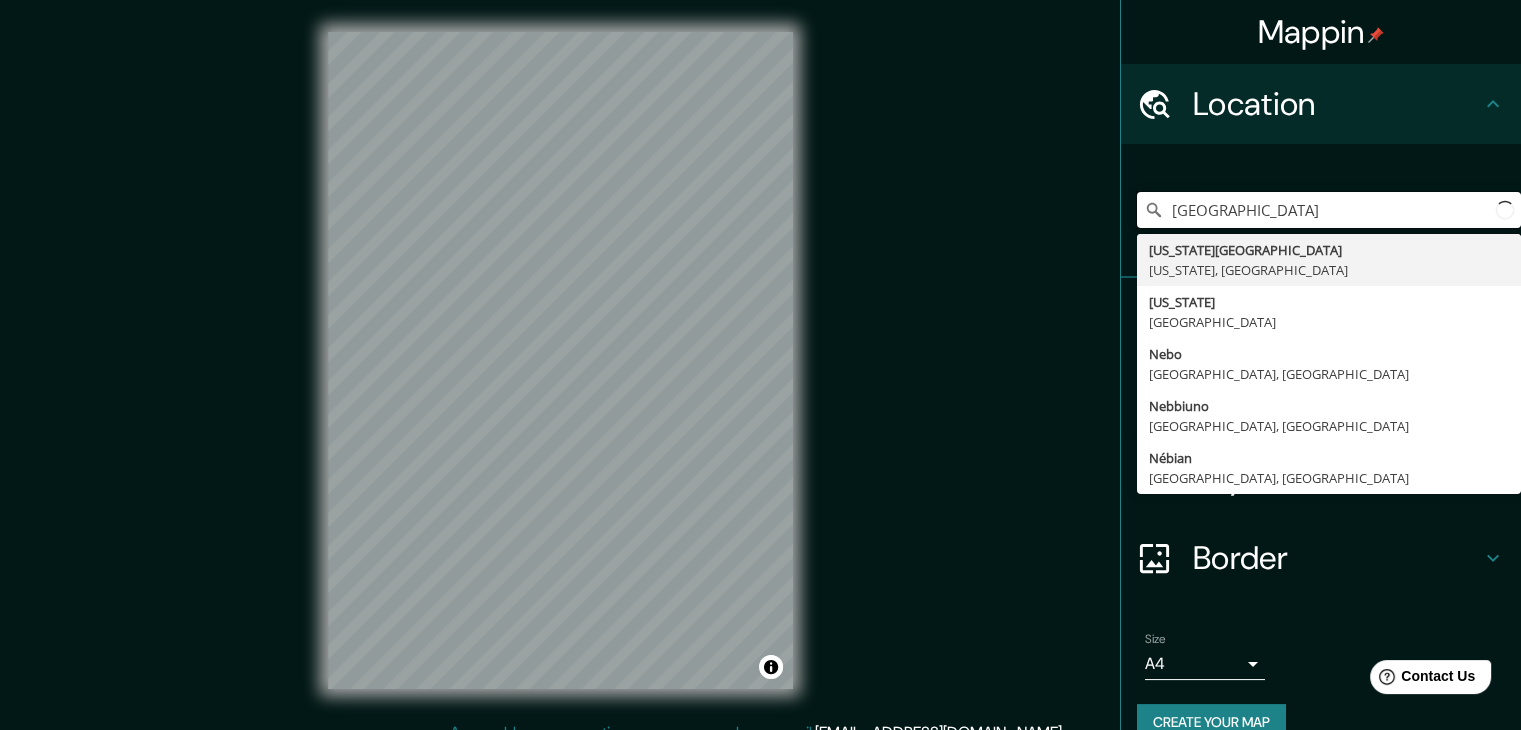type on "Nebraska City, Nebraska, Estados Unidos" 